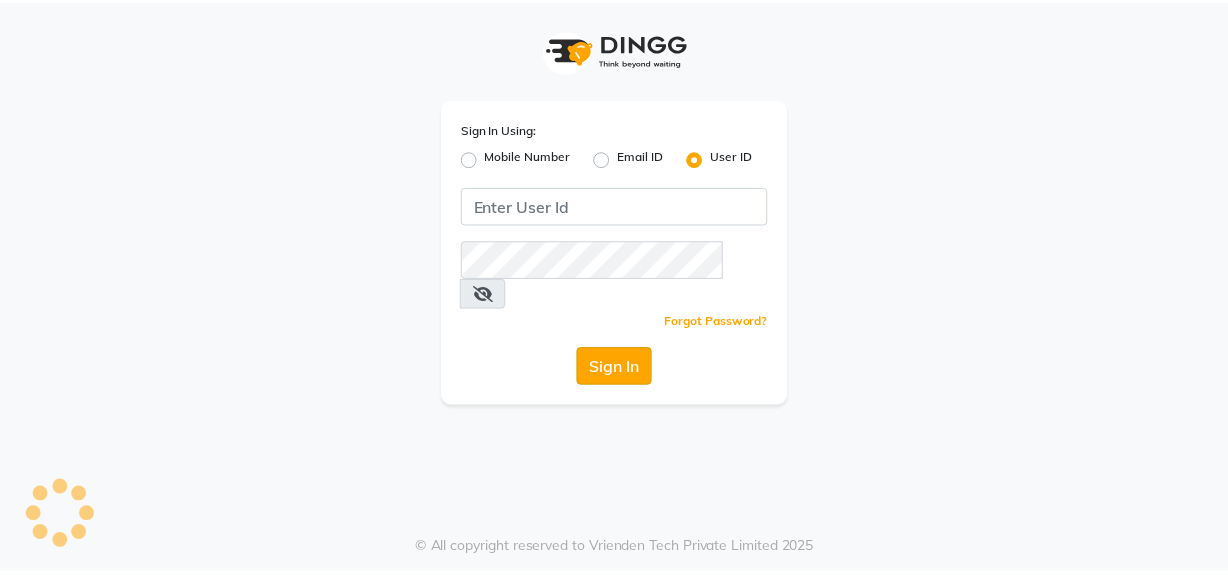 scroll, scrollTop: 0, scrollLeft: 0, axis: both 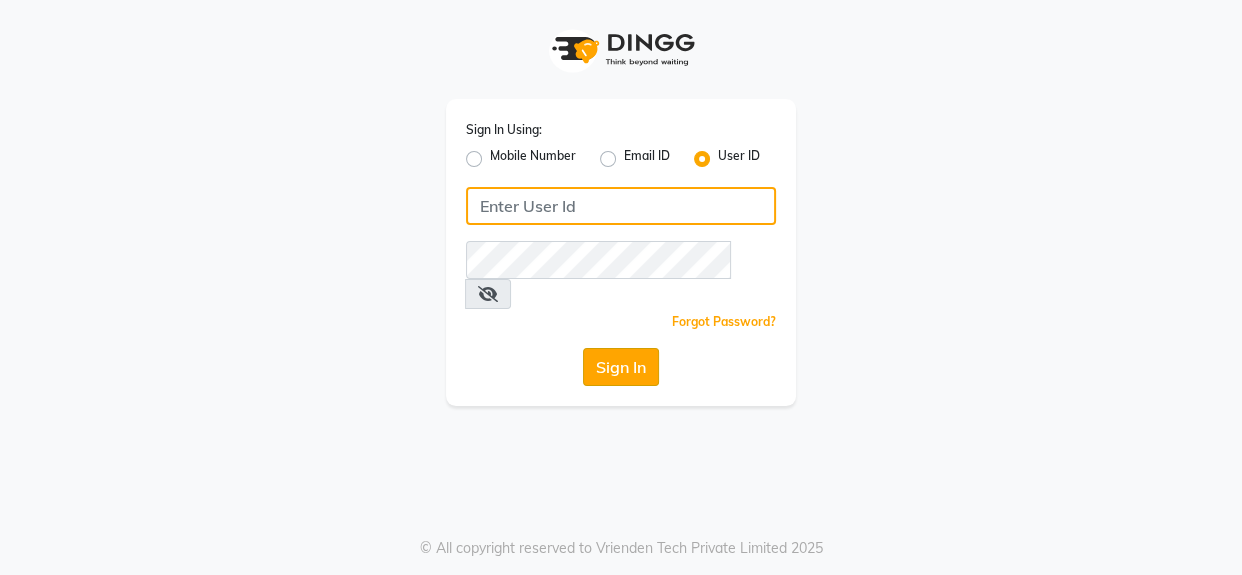 type on "1909makeover" 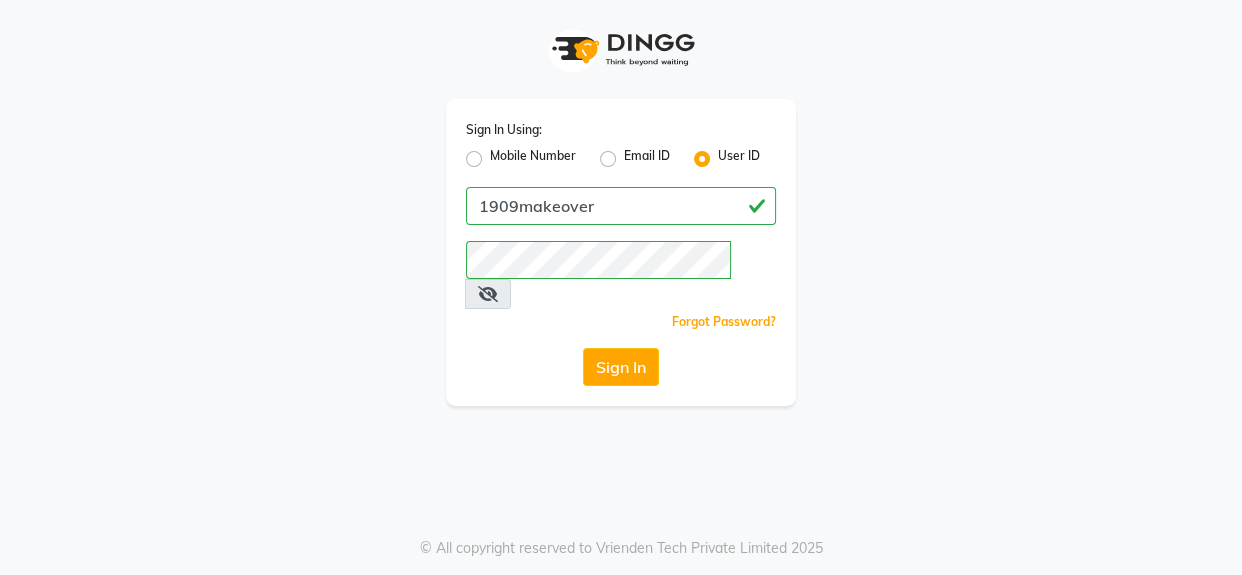 click on "Sign In" 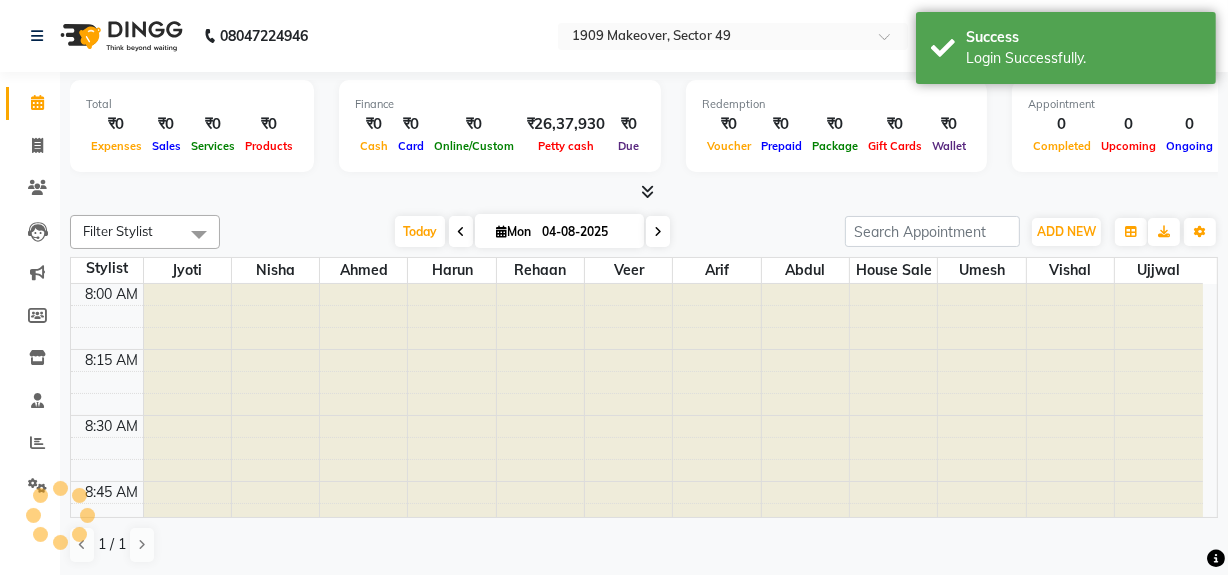 scroll, scrollTop: 0, scrollLeft: 0, axis: both 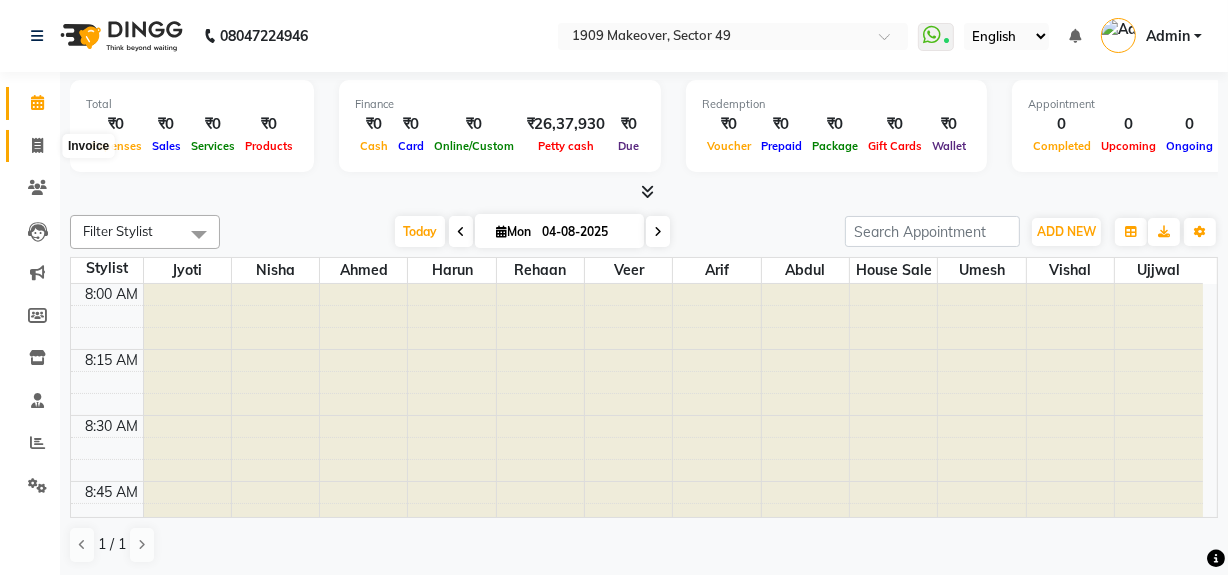 click 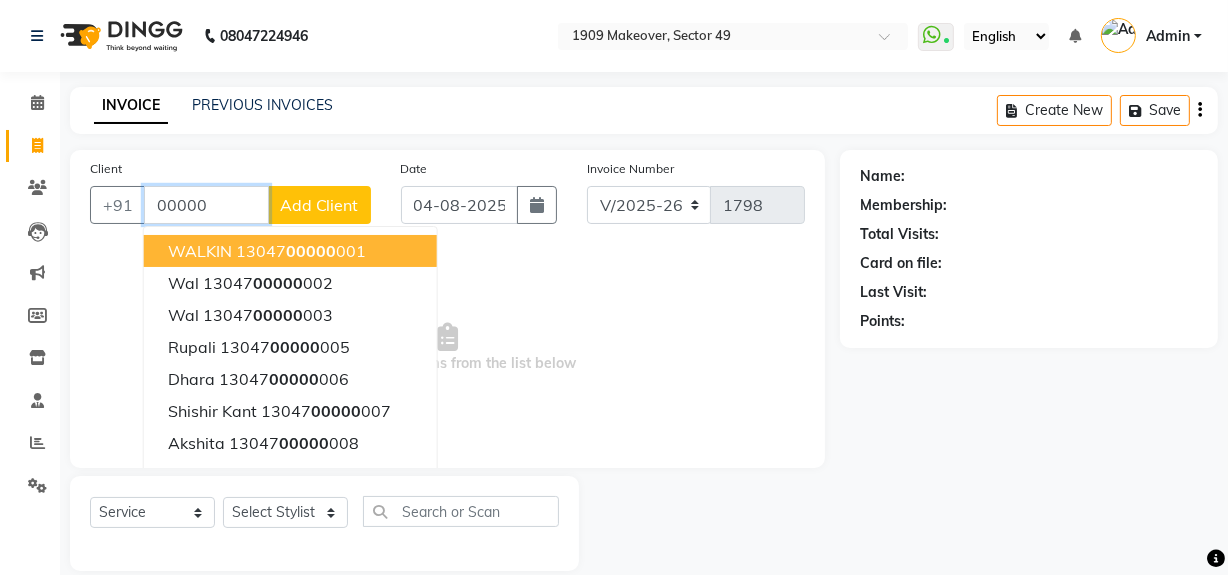 click on "WALKIN" at bounding box center (200, 251) 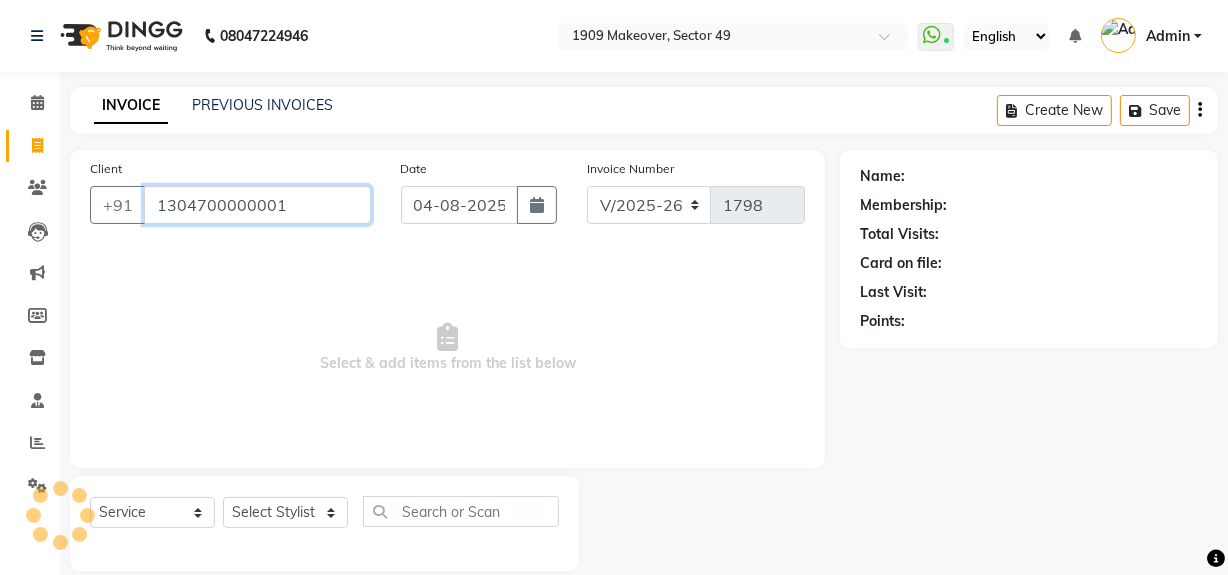 type on "1304700000001" 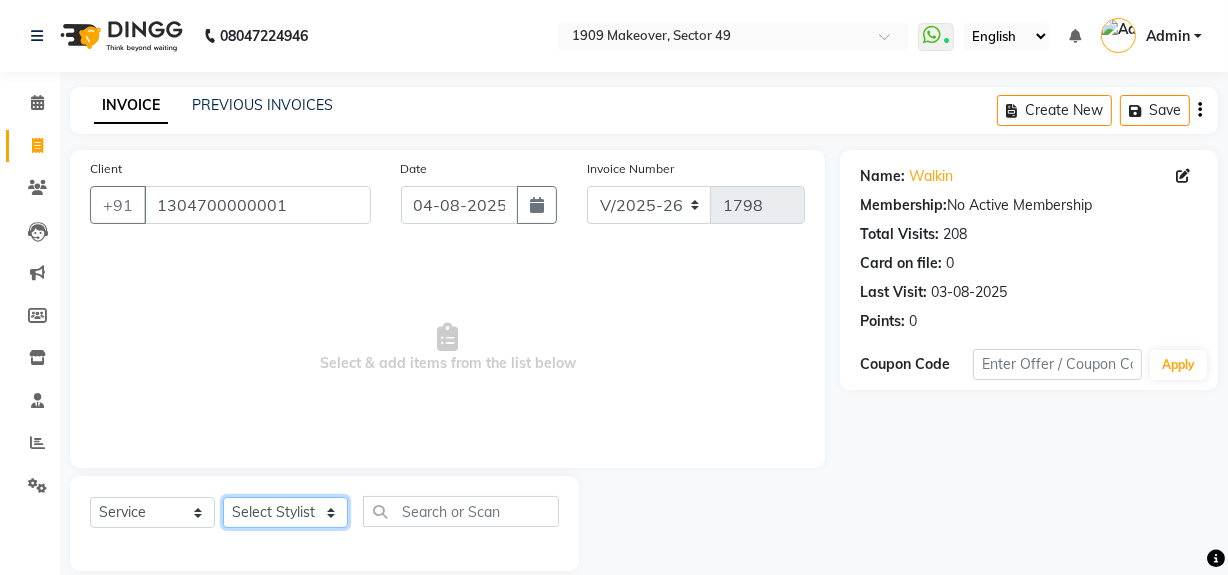click on "Select Stylist Abdul Ahmed Arif Harun House Sale Jyoti Nisha Rehaan Ujjwal Umesh Veer vikram mehta Vishal" 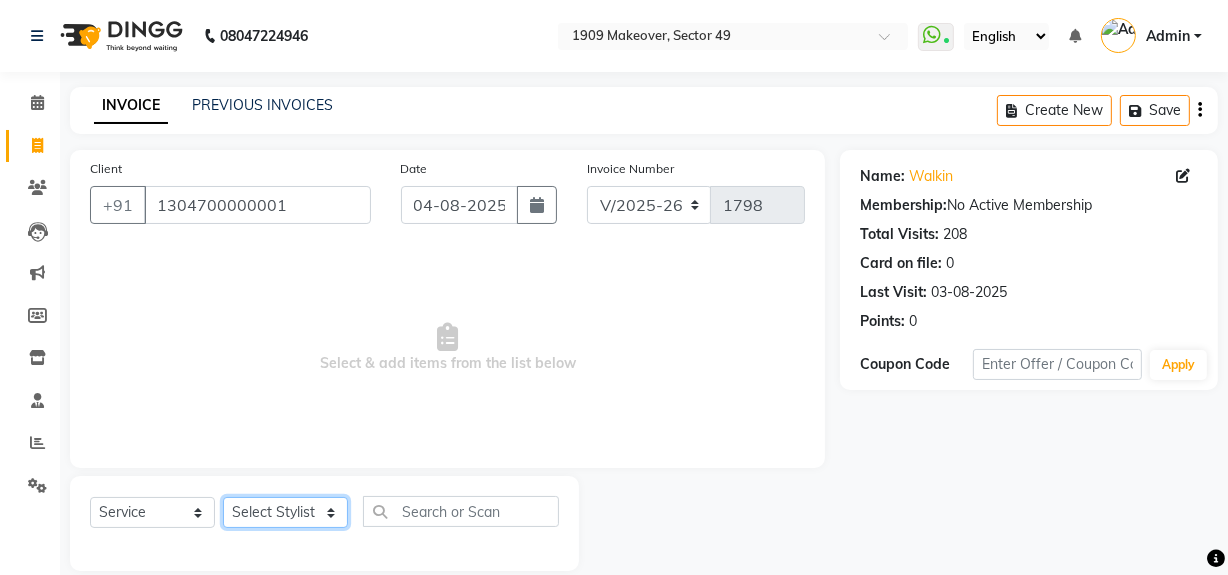 select on "57119" 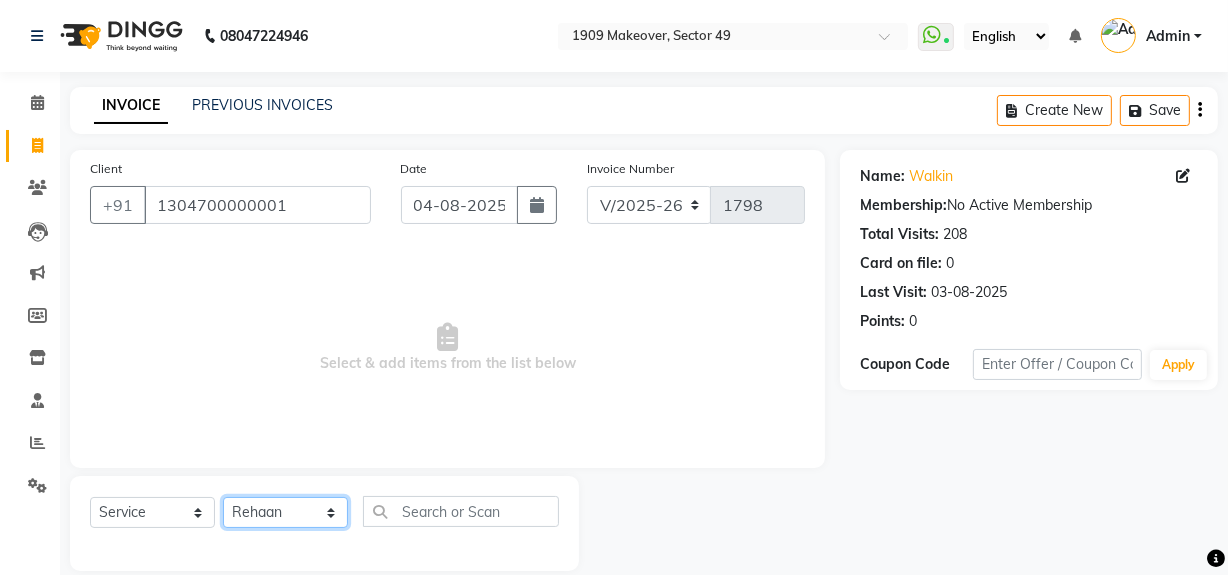 click on "Select Stylist Abdul Ahmed Arif Harun House Sale Jyoti Nisha Rehaan Ujjwal Umesh Veer vikram mehta Vishal" 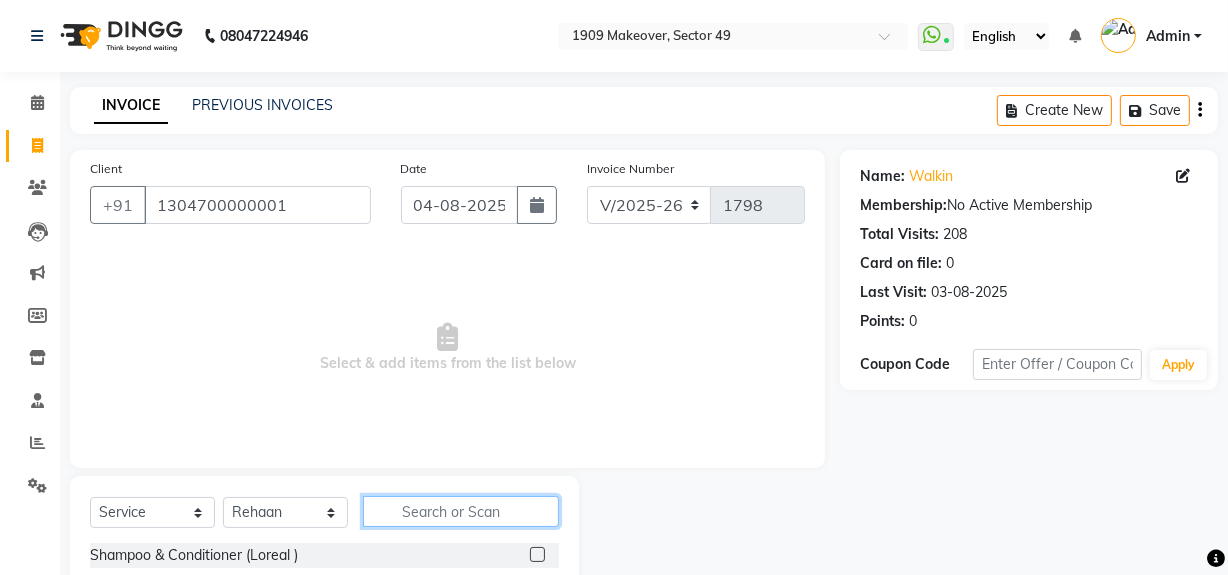 click 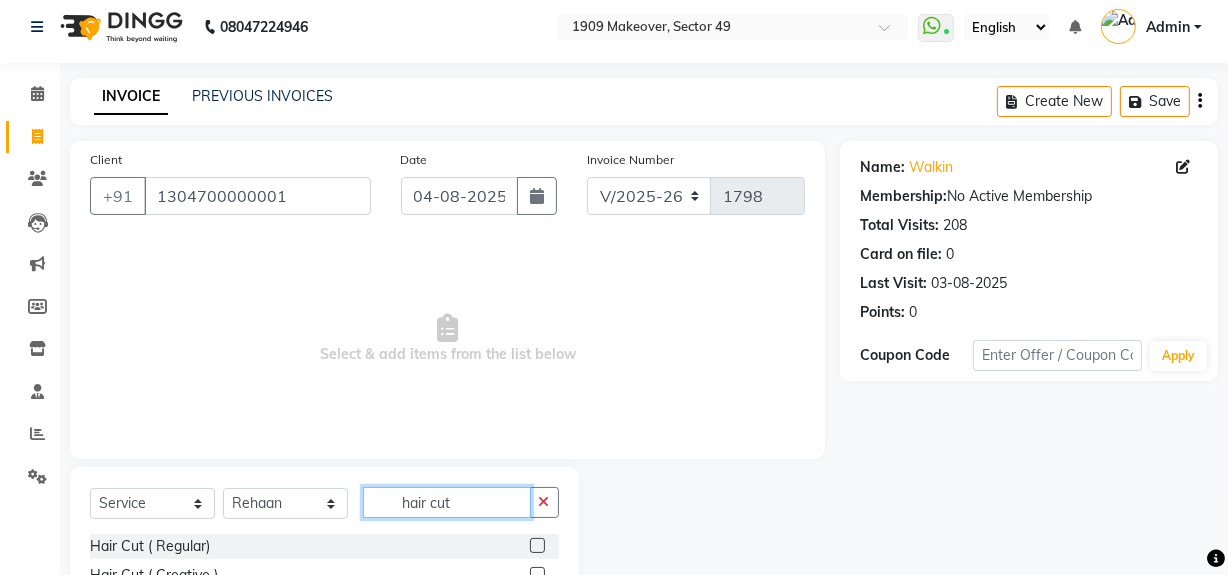 scroll, scrollTop: 170, scrollLeft: 0, axis: vertical 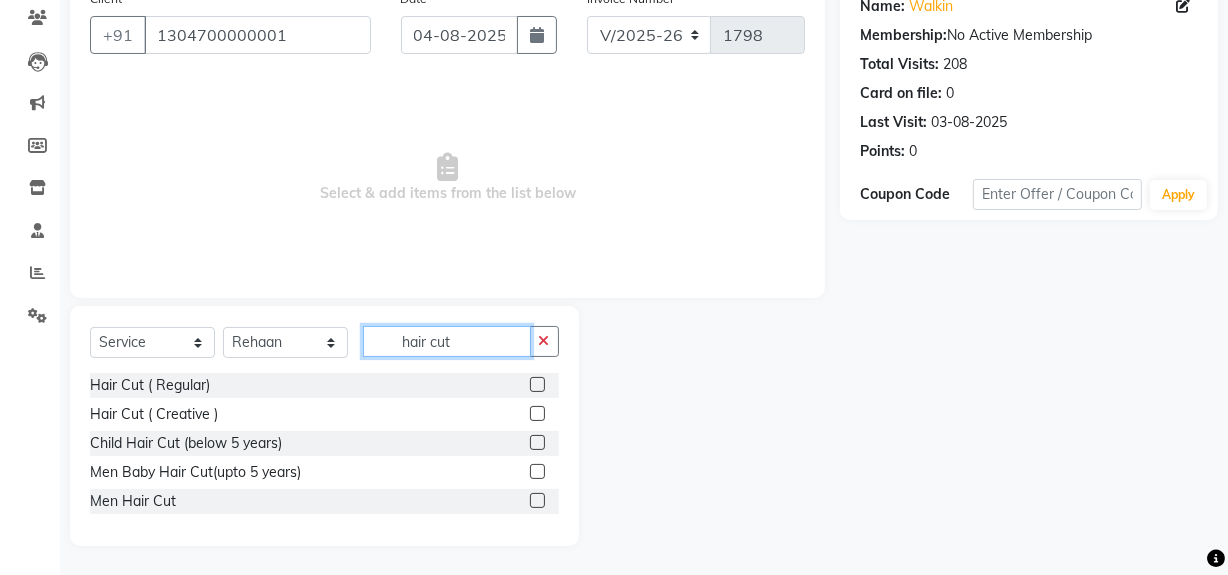 type on "hair cut" 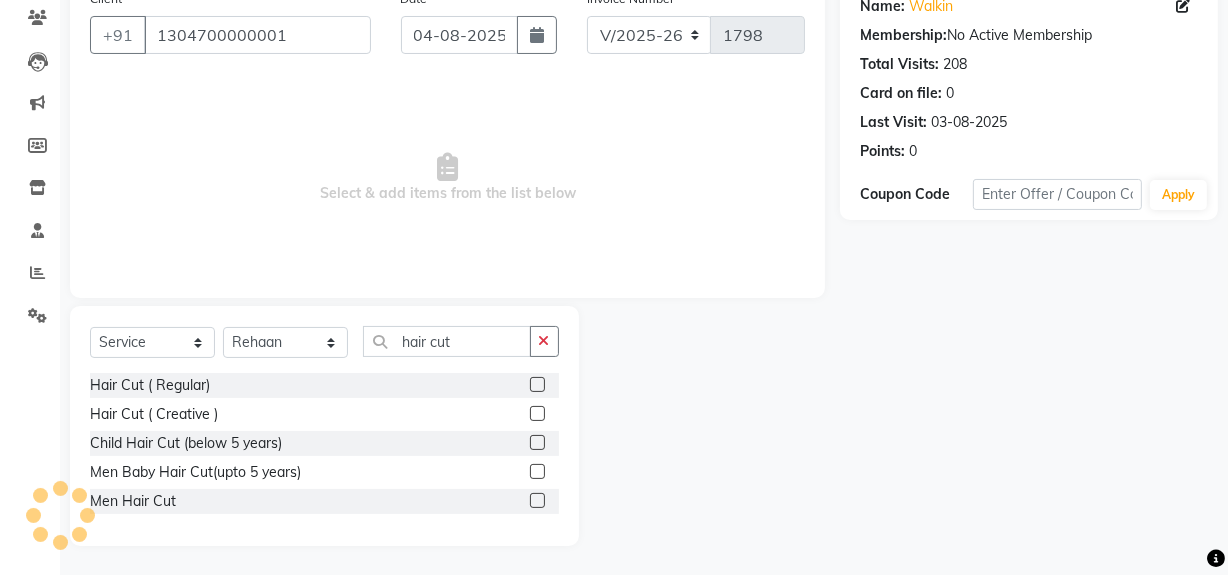 click 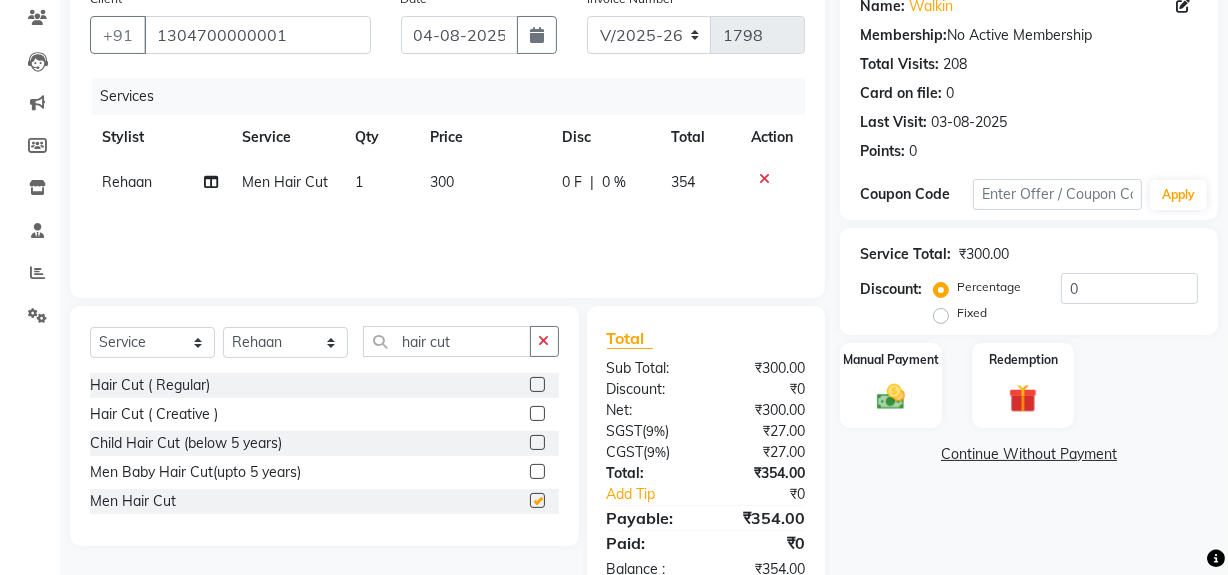 checkbox on "false" 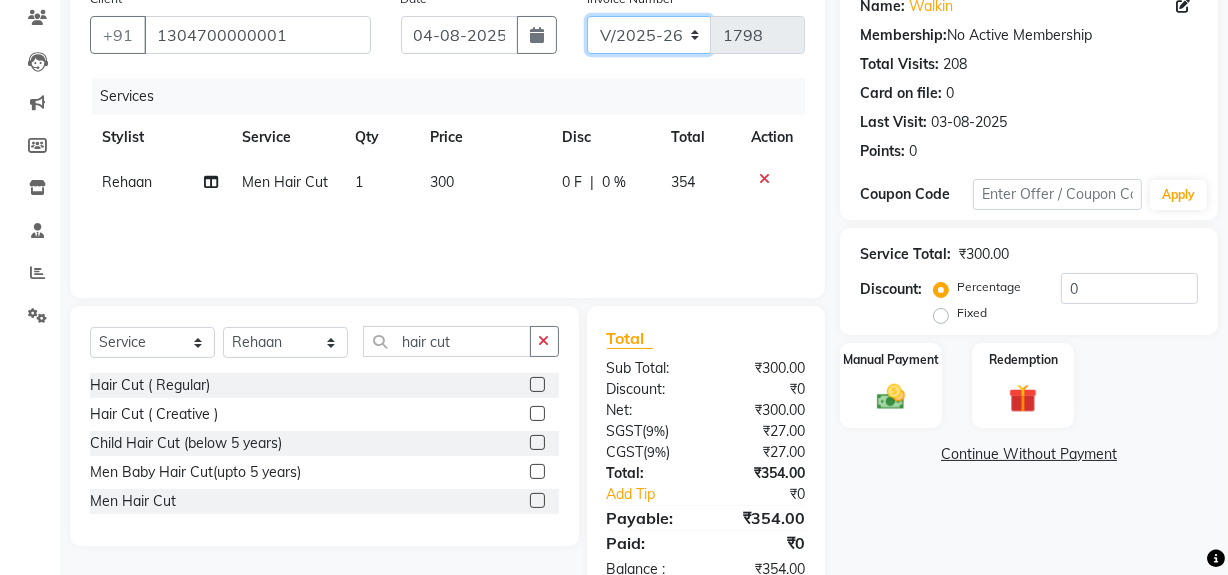 drag, startPoint x: 632, startPoint y: 38, endPoint x: 632, endPoint y: 52, distance: 14 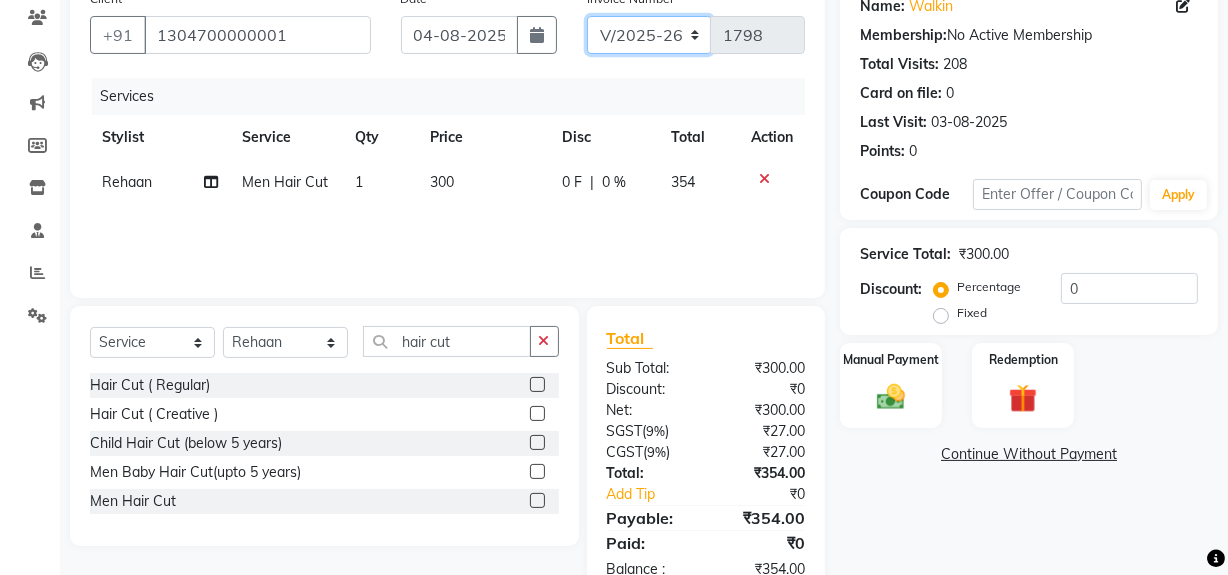 select on "6924" 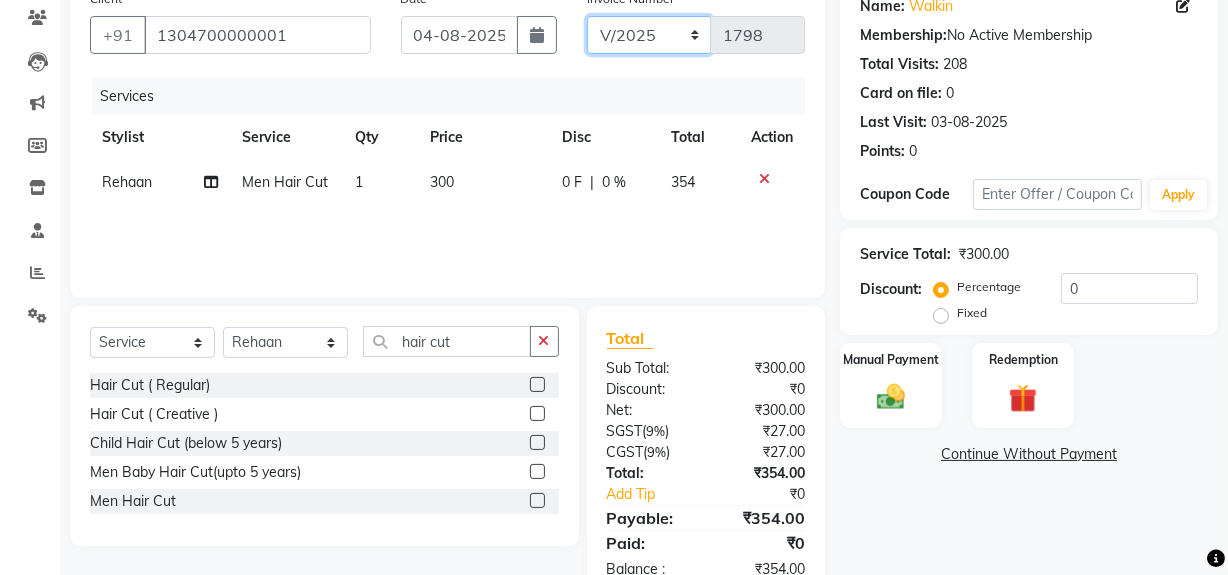click on "V/2025 V/2025-26" 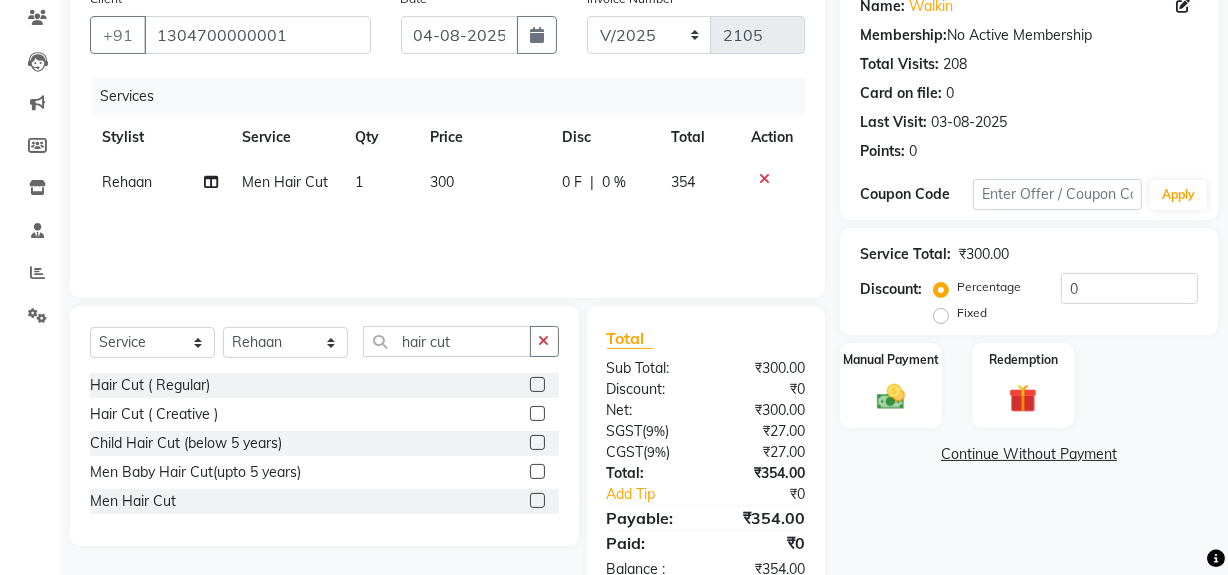 click on "300" 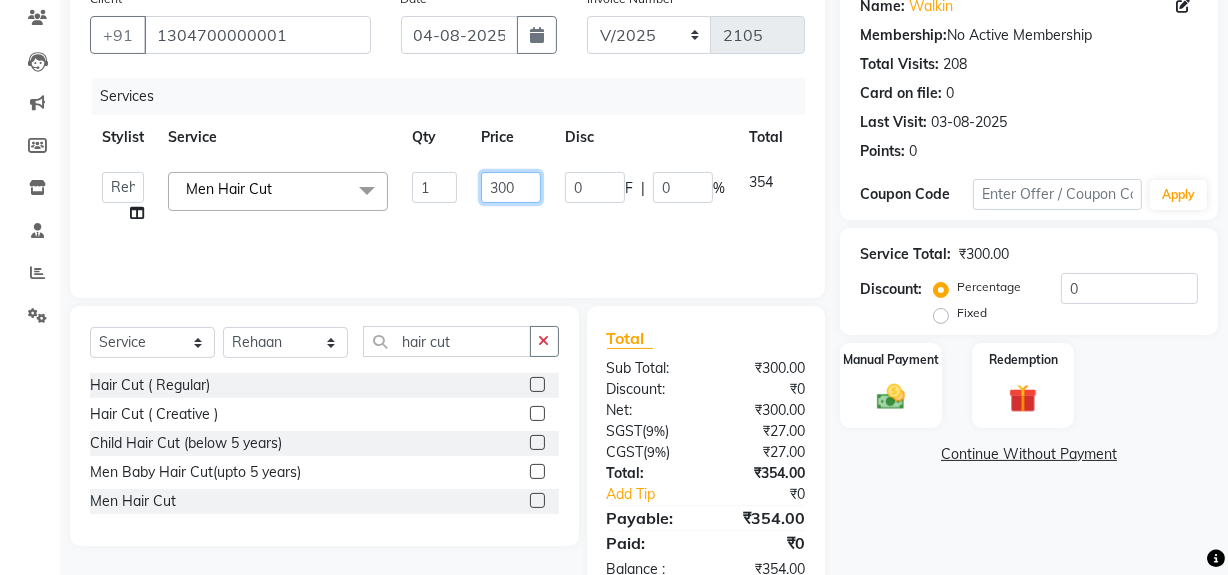 drag, startPoint x: 499, startPoint y: 180, endPoint x: 528, endPoint y: 183, distance: 29.15476 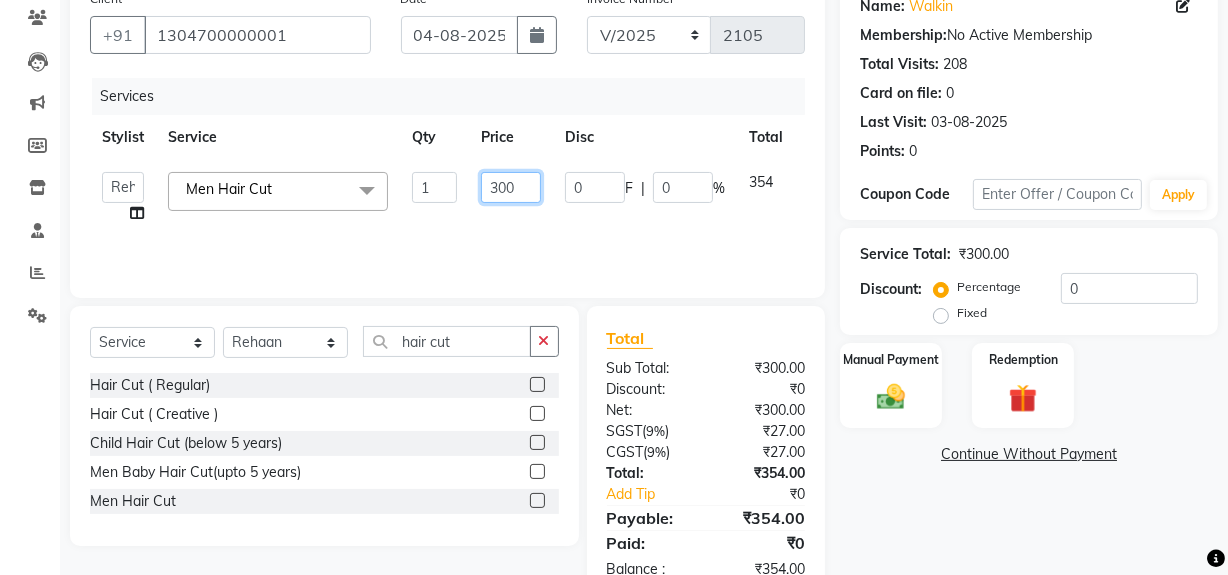 click on "300" 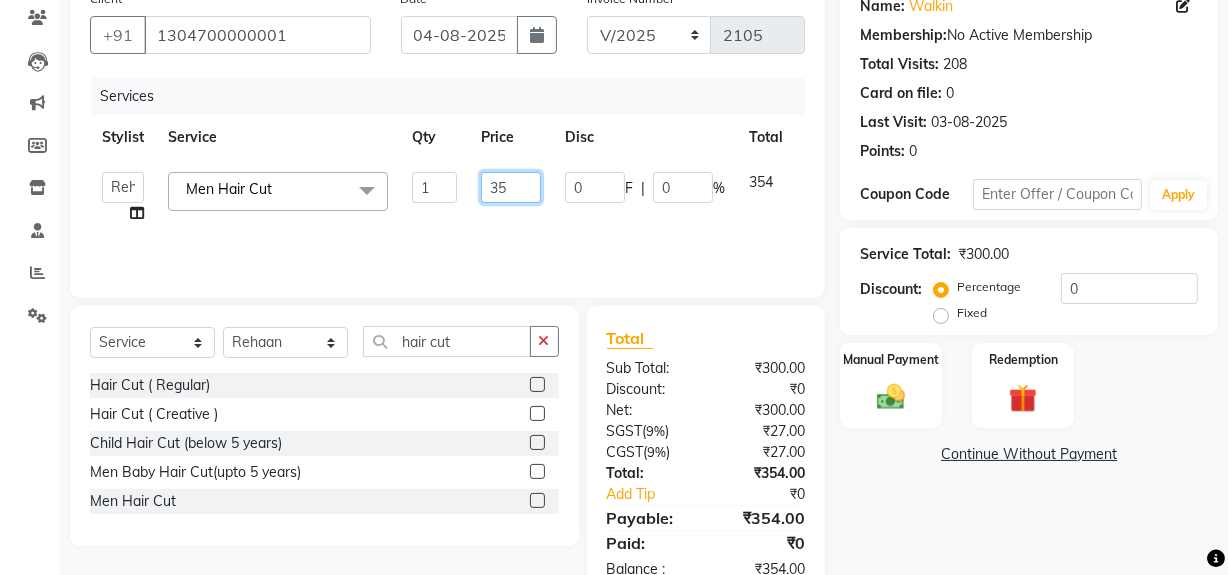 type on "350" 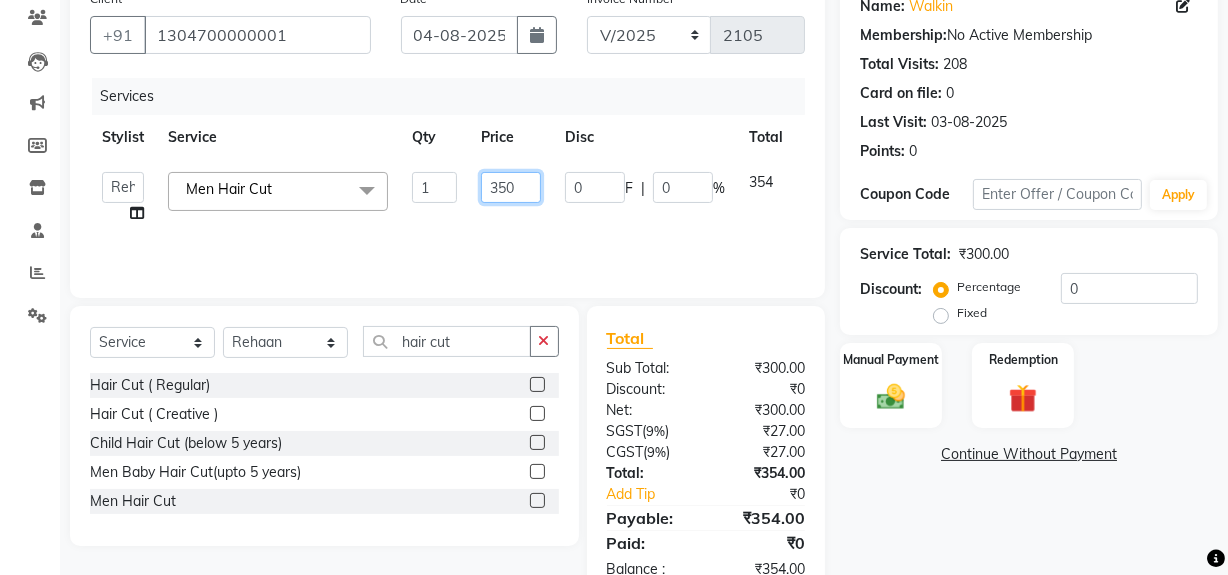 scroll, scrollTop: 0, scrollLeft: 0, axis: both 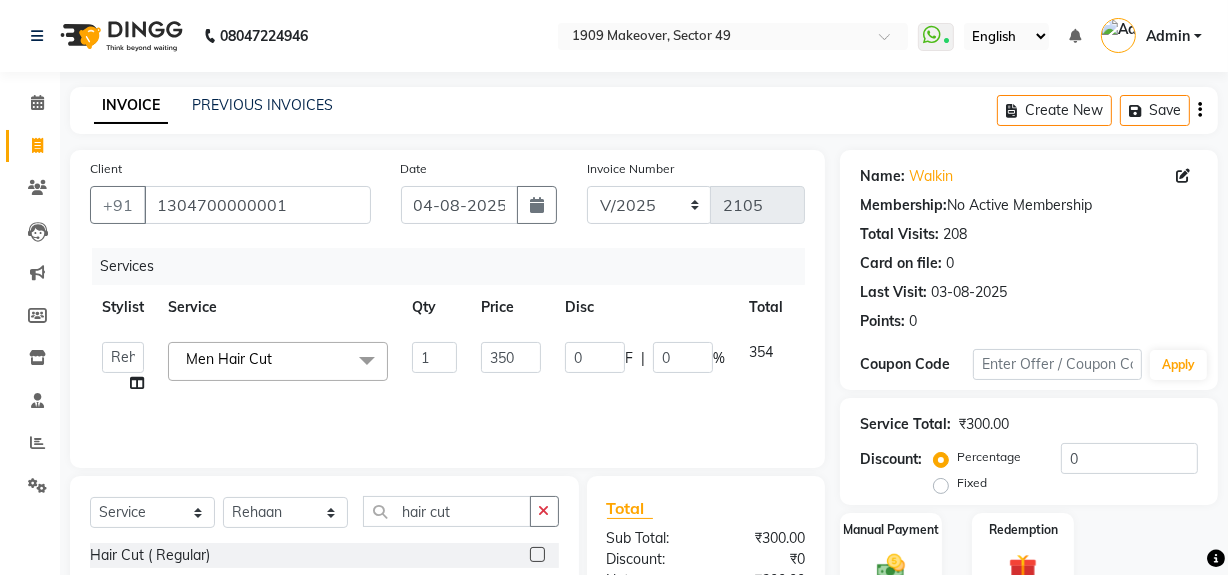 click 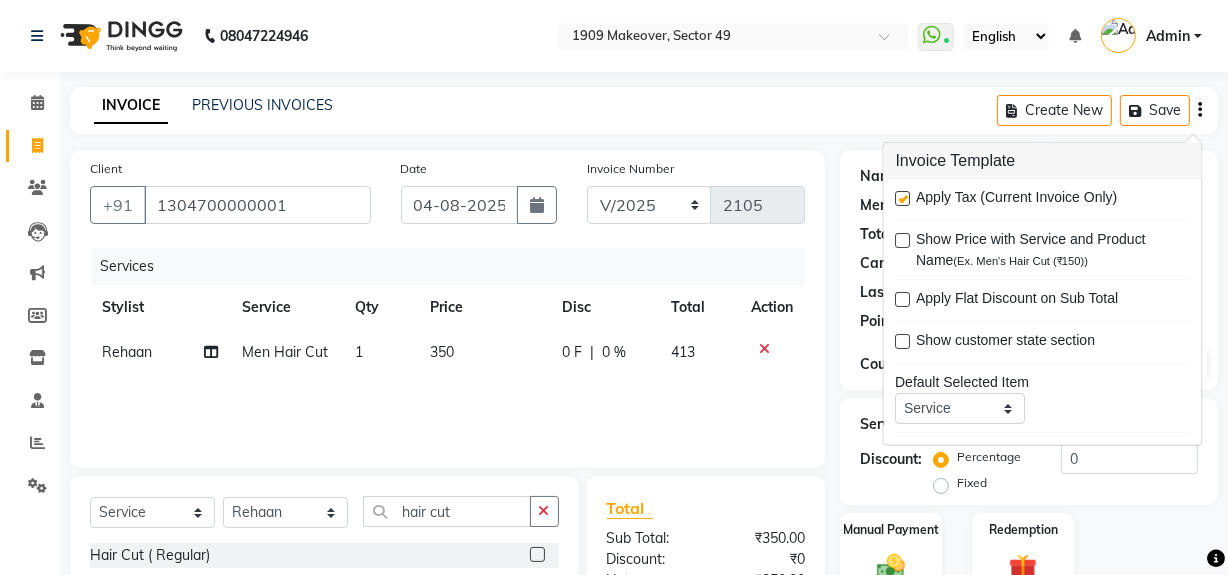 click at bounding box center [903, 198] 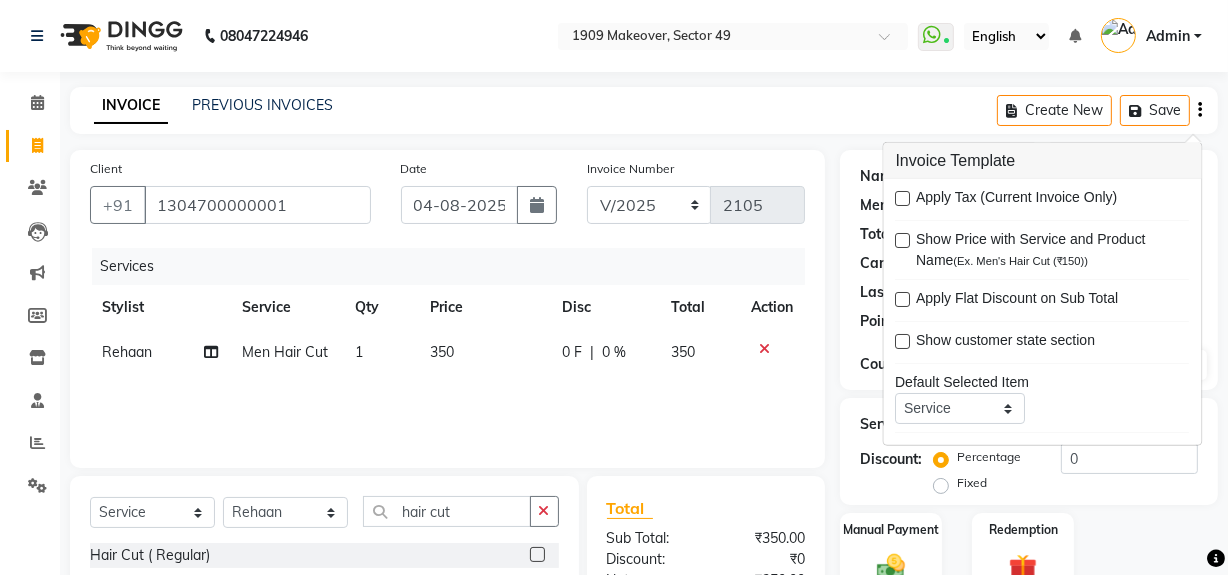 scroll, scrollTop: 182, scrollLeft: 0, axis: vertical 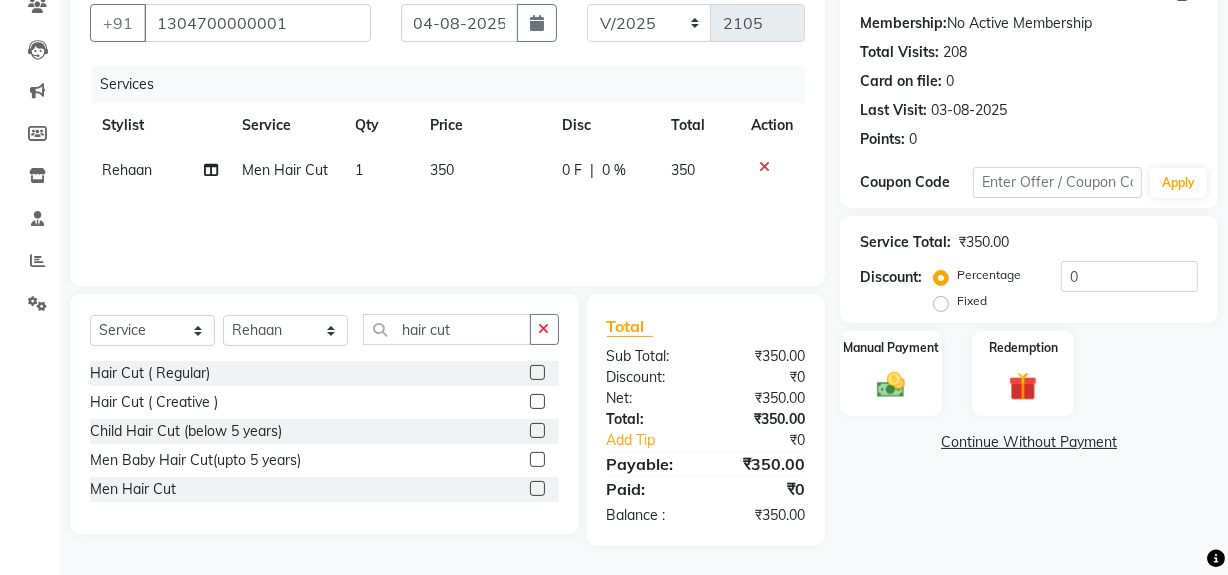 click on "Name: Walkin  Membership:  No Active Membership  Total Visits:  208 Card on file:  0 Last Visit:   03-08-2025 Points:   0  Coupon Code Apply Service Total:  ₹350.00  Discount:  Percentage   Fixed  0 Manual Payment Redemption  Continue Without Payment" 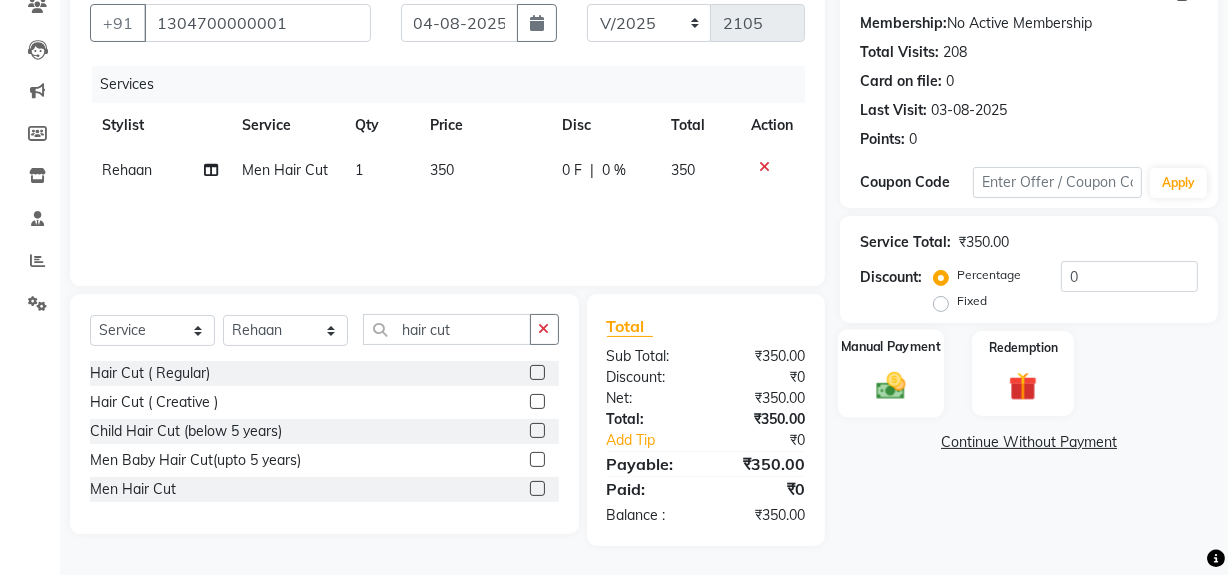 click on "Manual Payment" 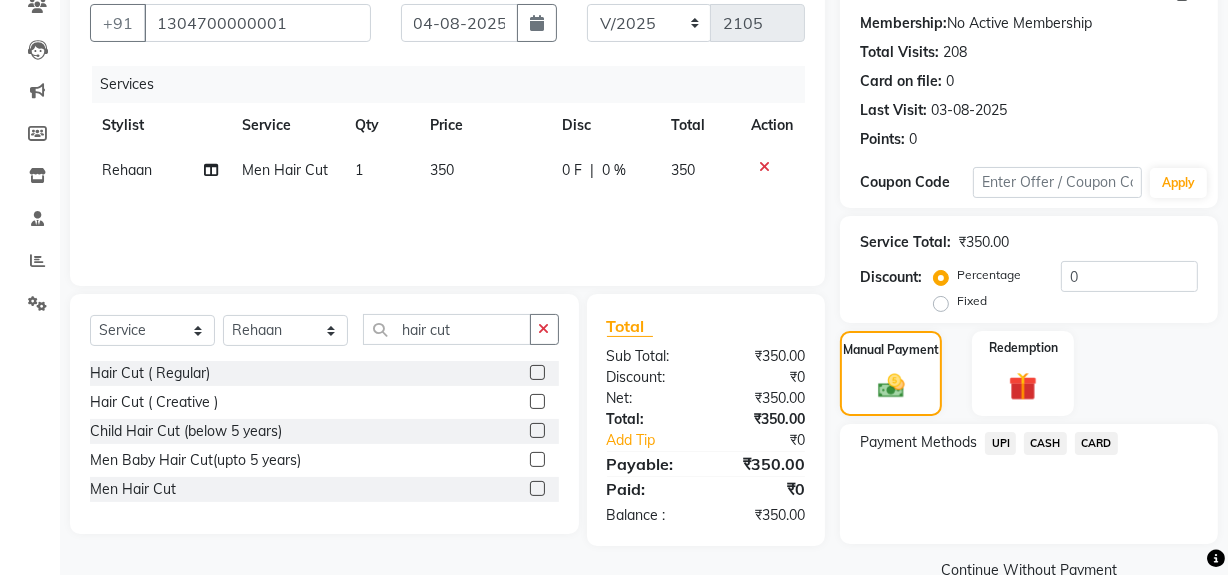 click on "UPI" 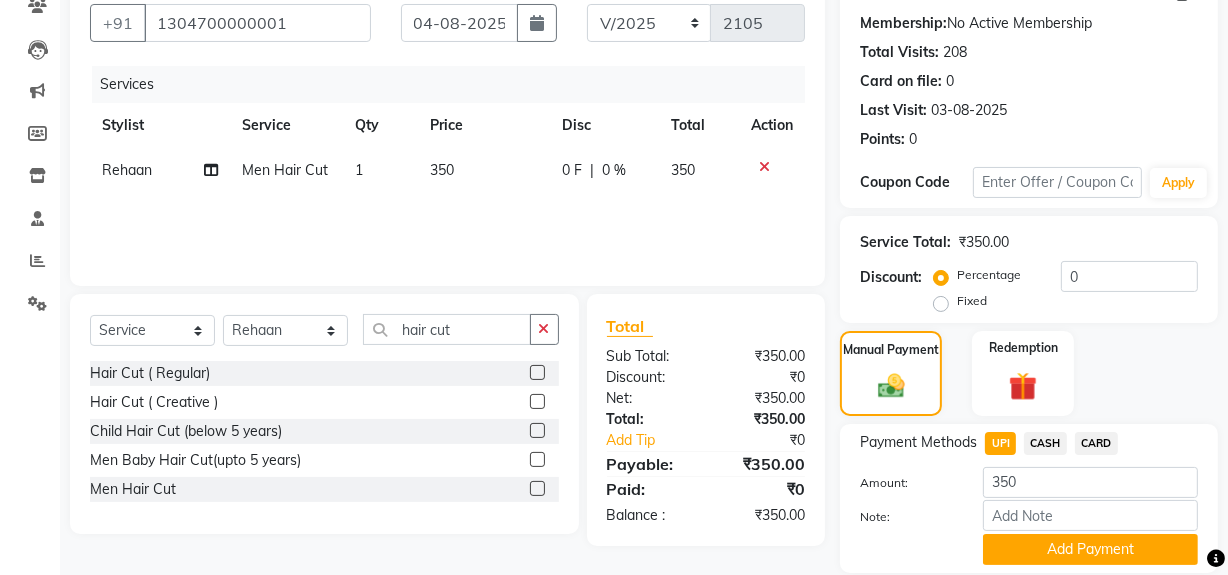 click on "CASH" 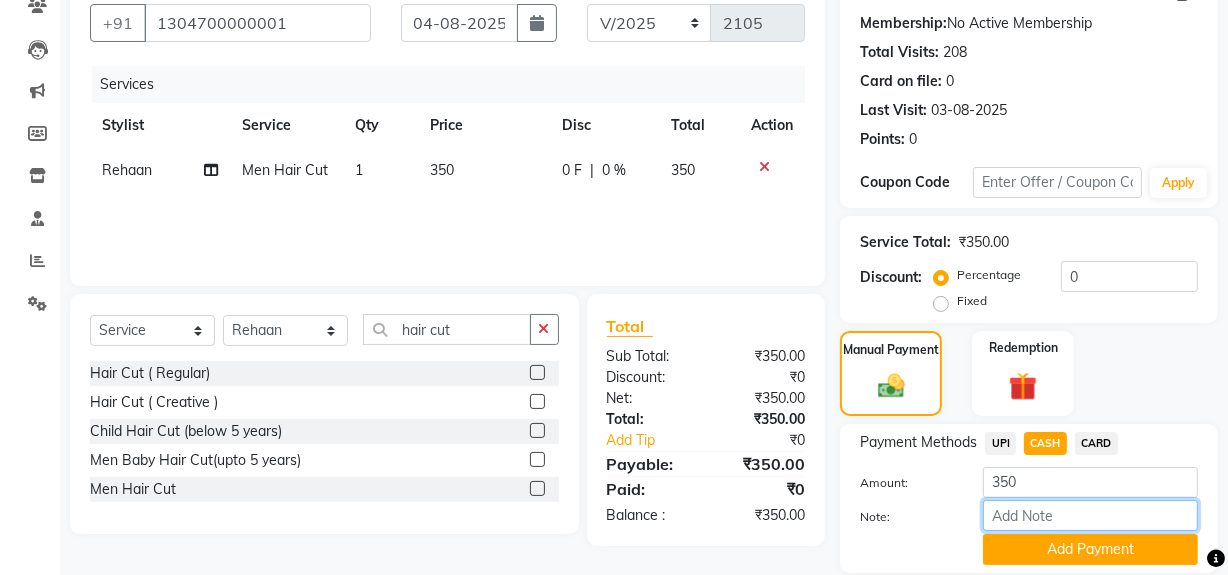 click on "Note:" at bounding box center (1090, 515) 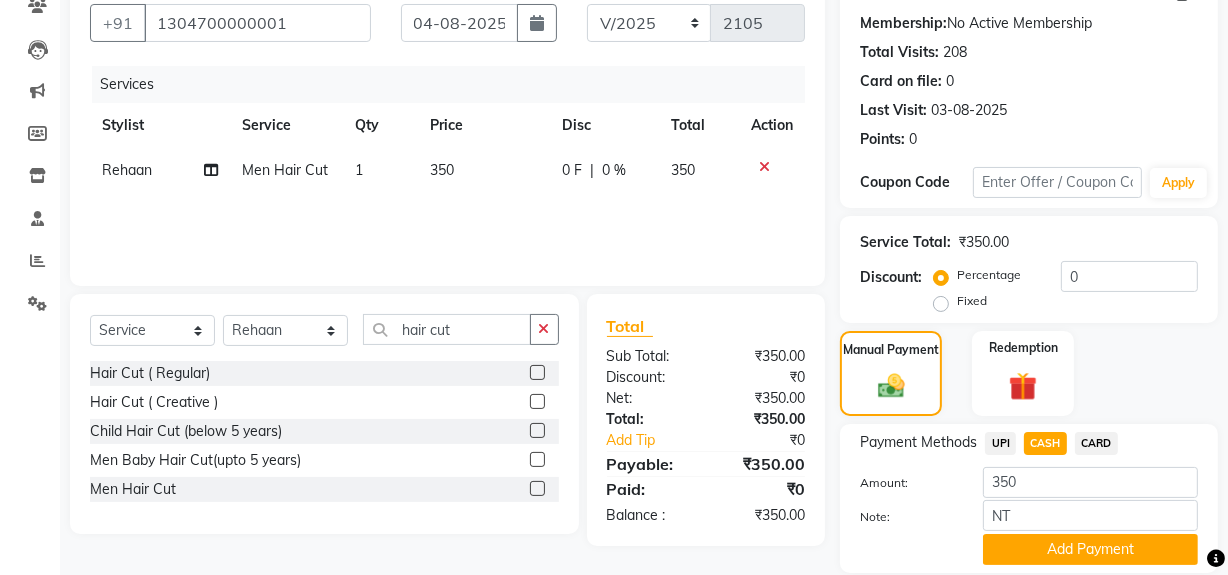 drag, startPoint x: 1158, startPoint y: 558, endPoint x: 1160, endPoint y: 542, distance: 16.124516 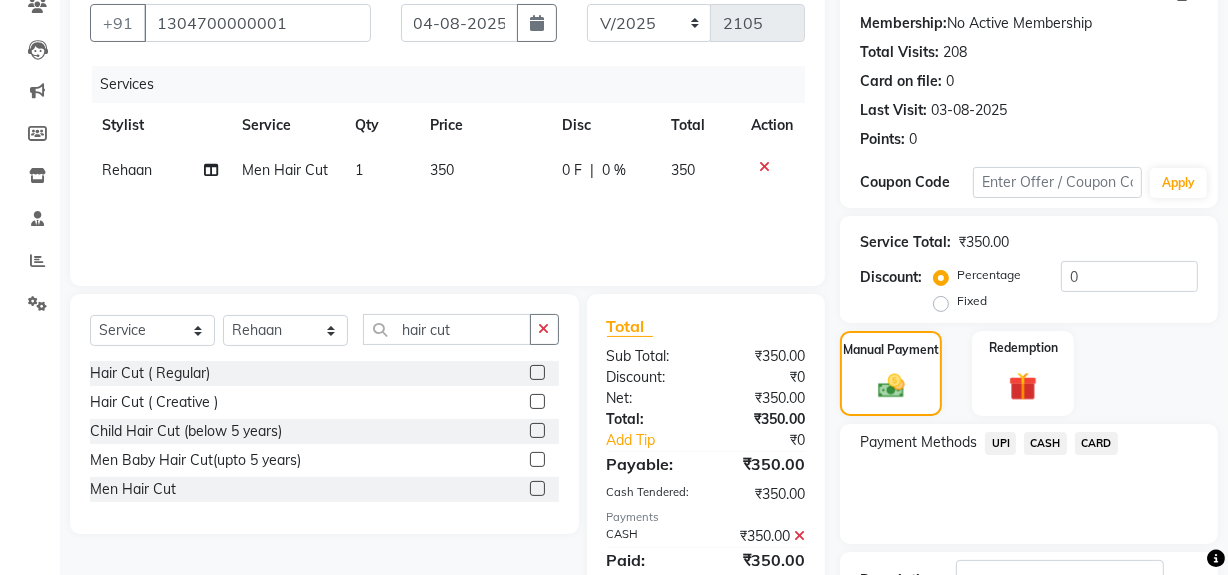 scroll, scrollTop: 333, scrollLeft: 0, axis: vertical 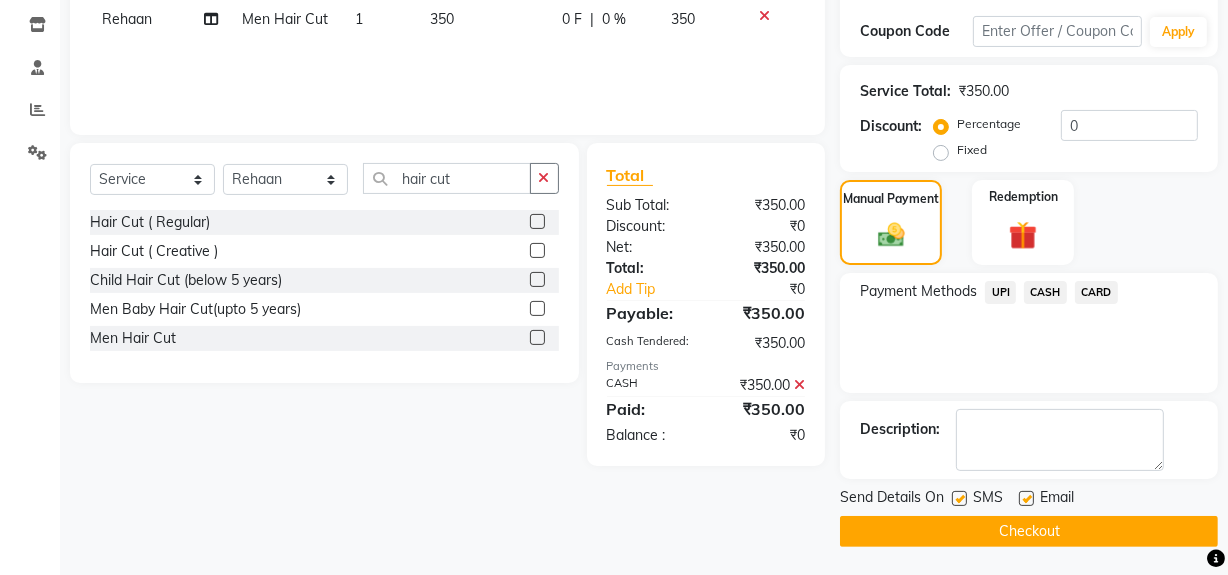 click 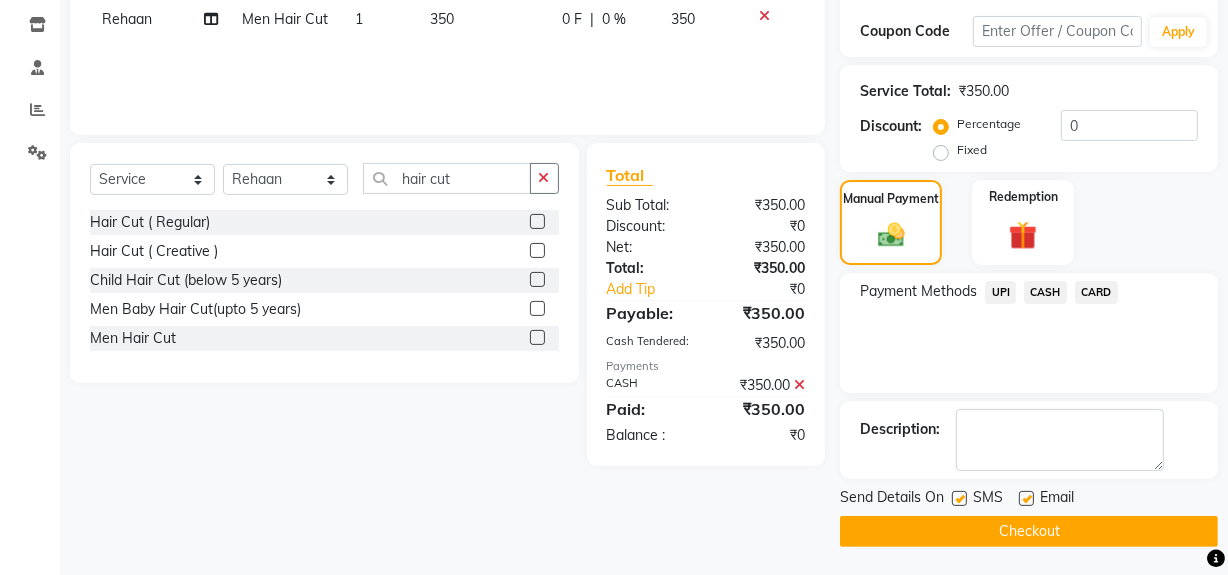 click at bounding box center [958, 499] 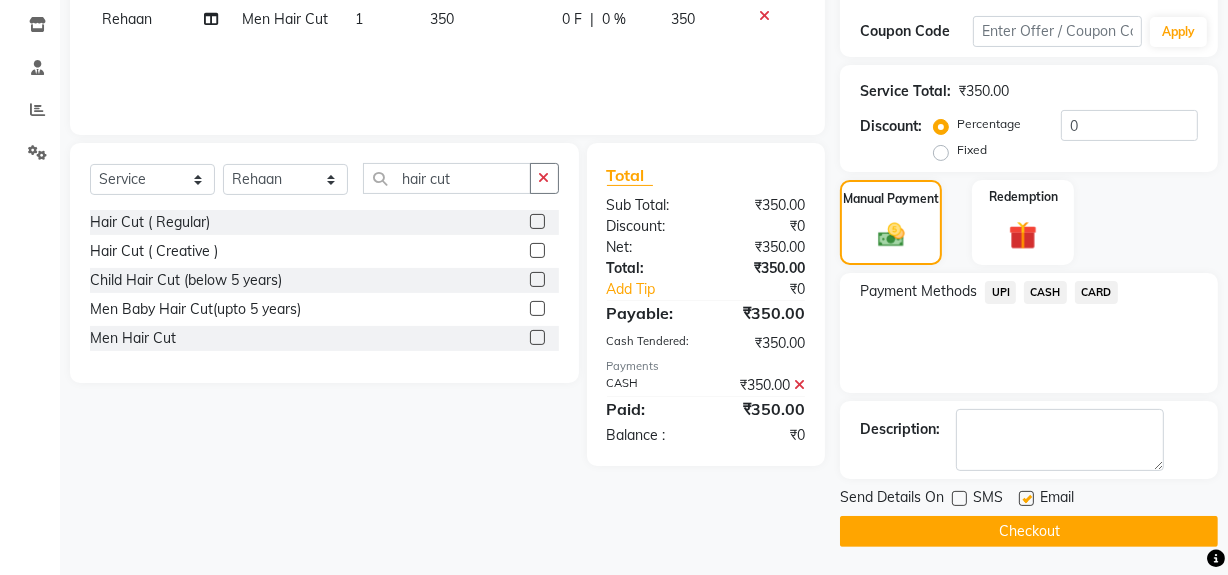click on "Checkout" 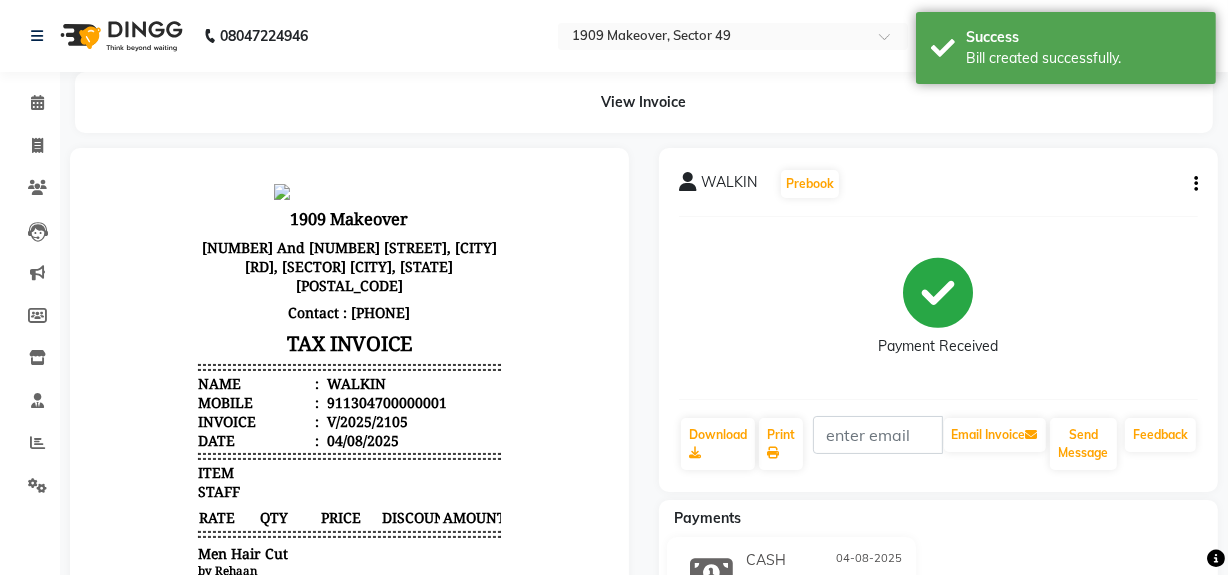 scroll, scrollTop: 0, scrollLeft: 0, axis: both 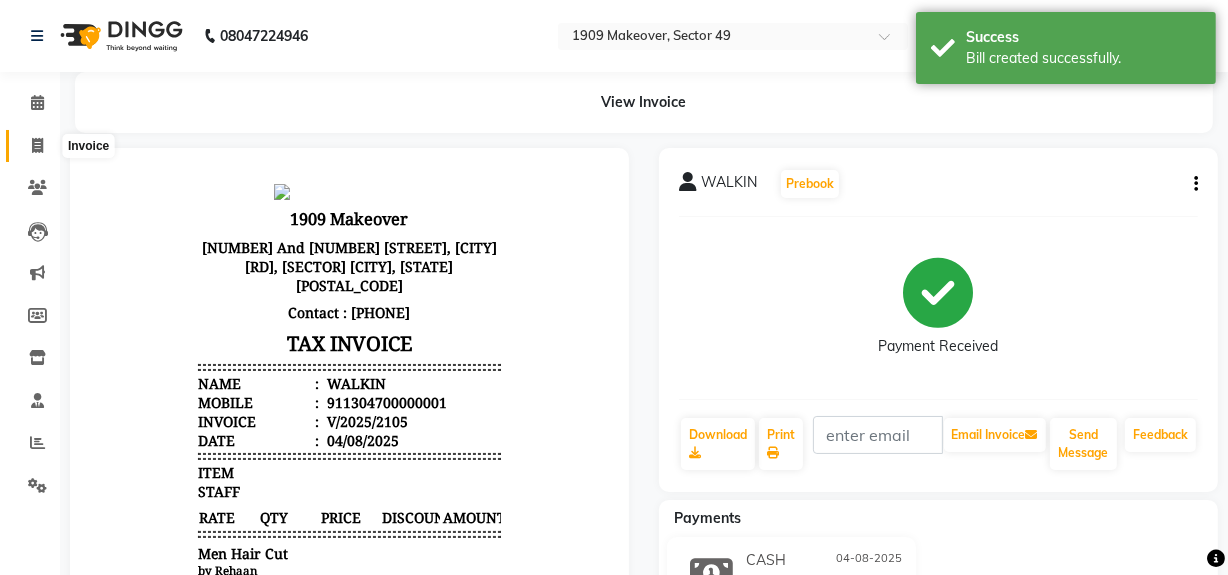 click 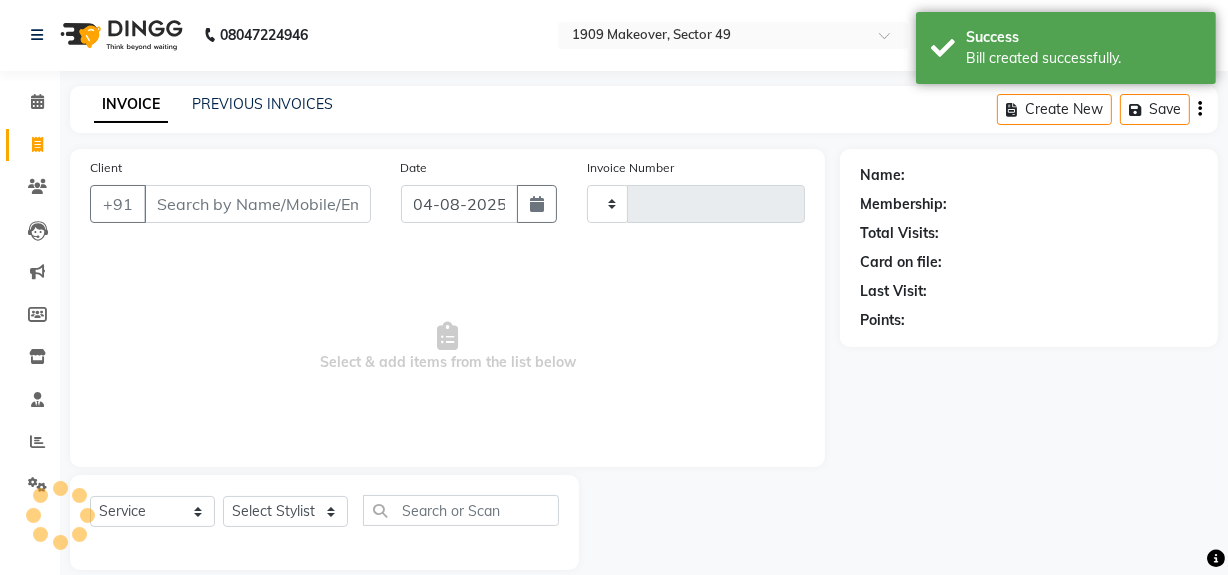 scroll, scrollTop: 26, scrollLeft: 0, axis: vertical 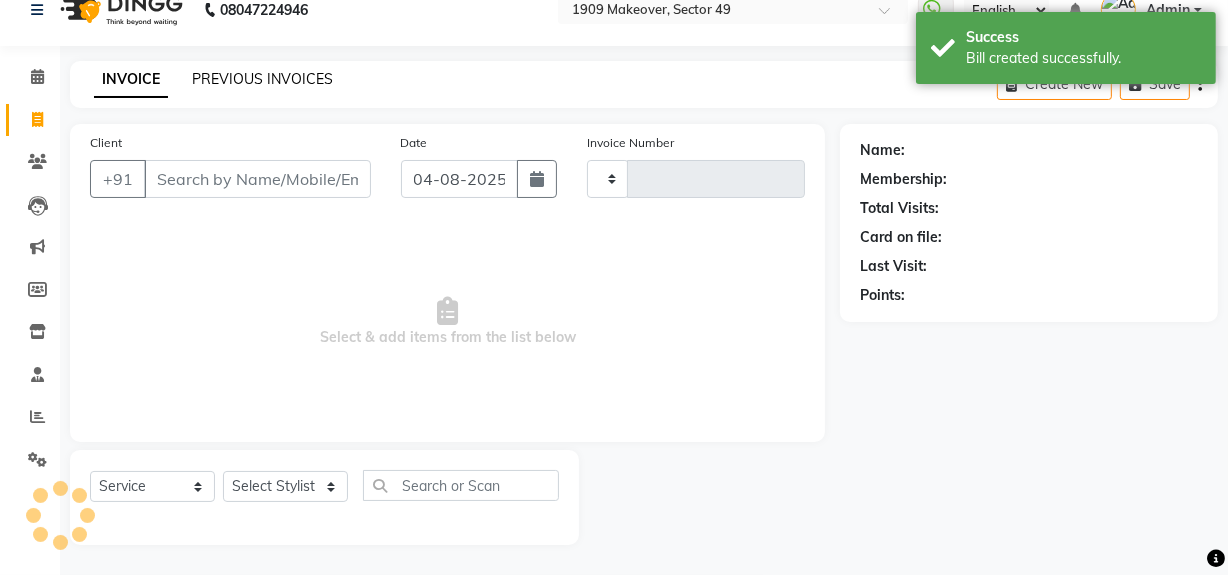 type on "1798" 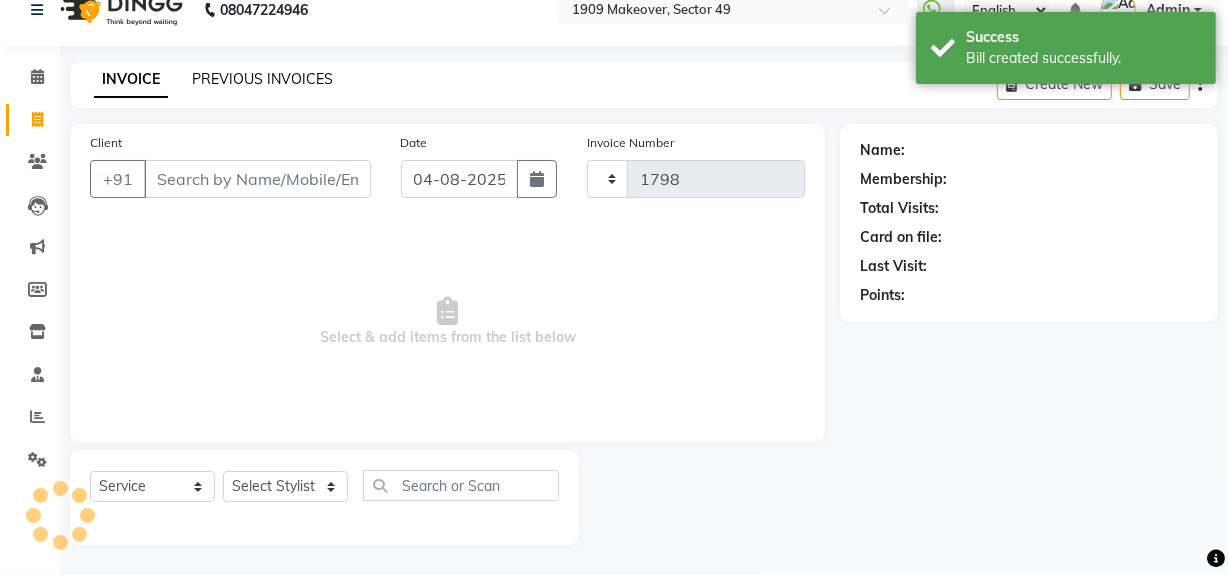 click on "PREVIOUS INVOICES" 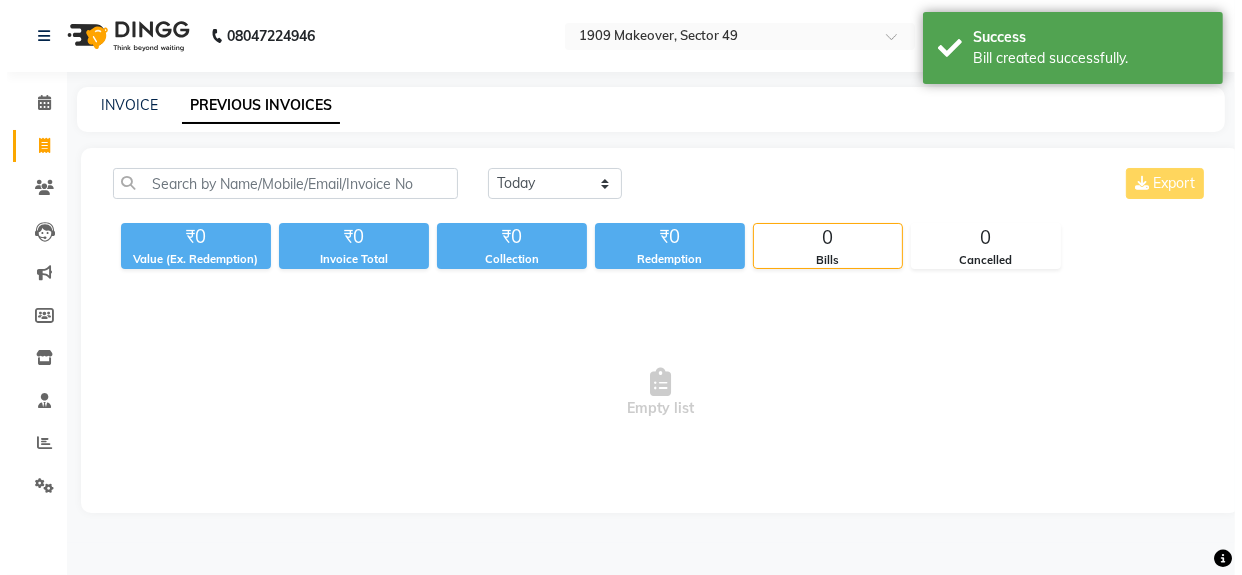 scroll, scrollTop: 0, scrollLeft: 0, axis: both 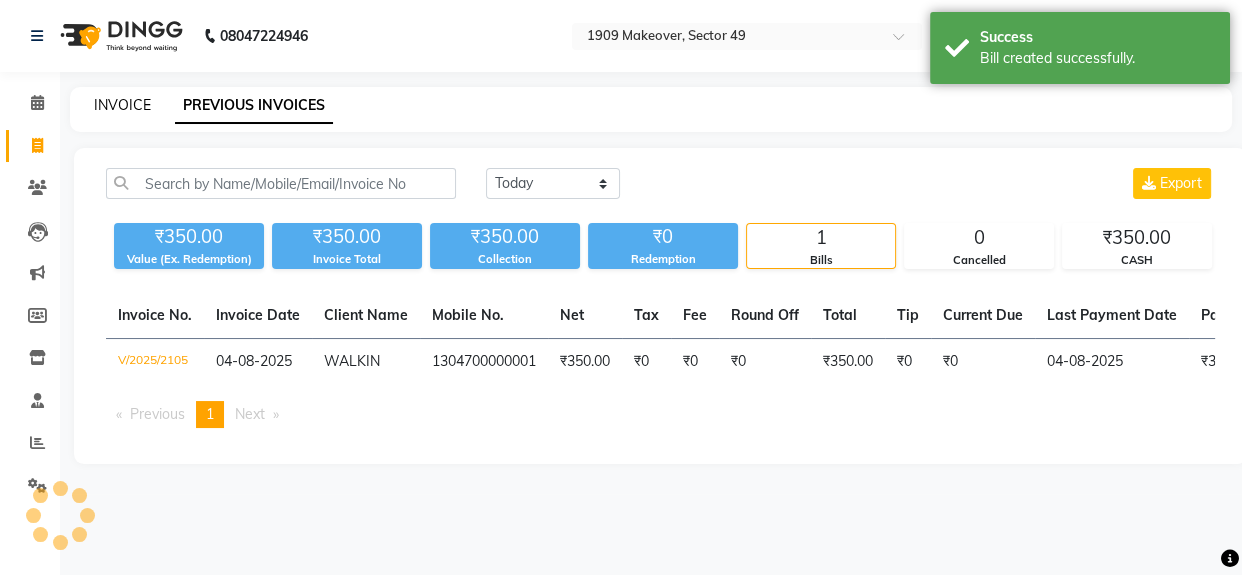click on "INVOICE" 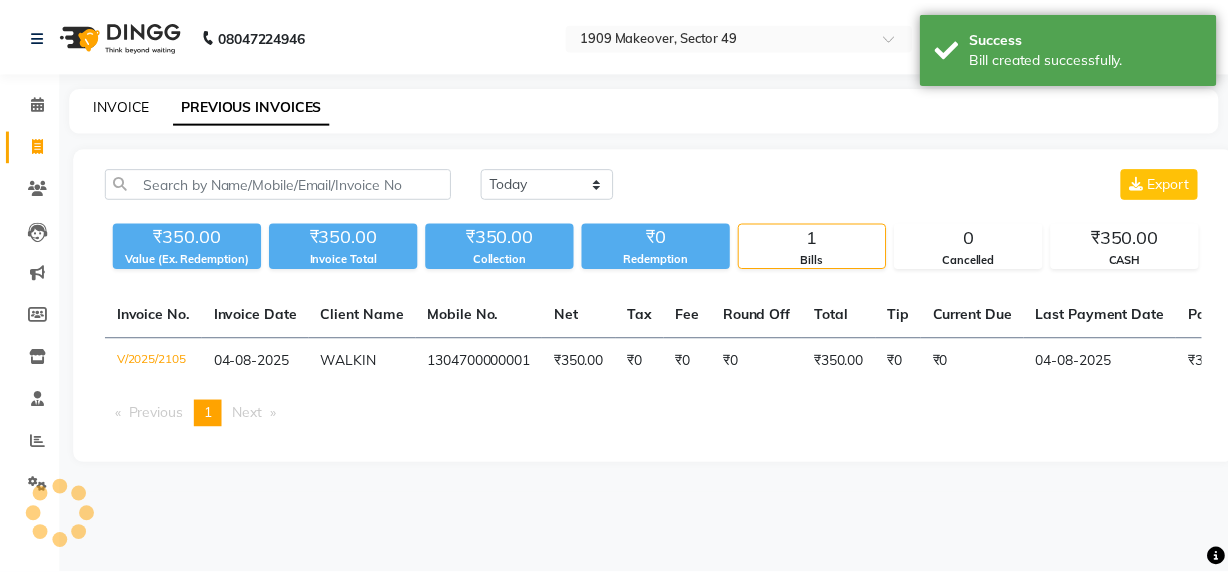 scroll, scrollTop: 26, scrollLeft: 0, axis: vertical 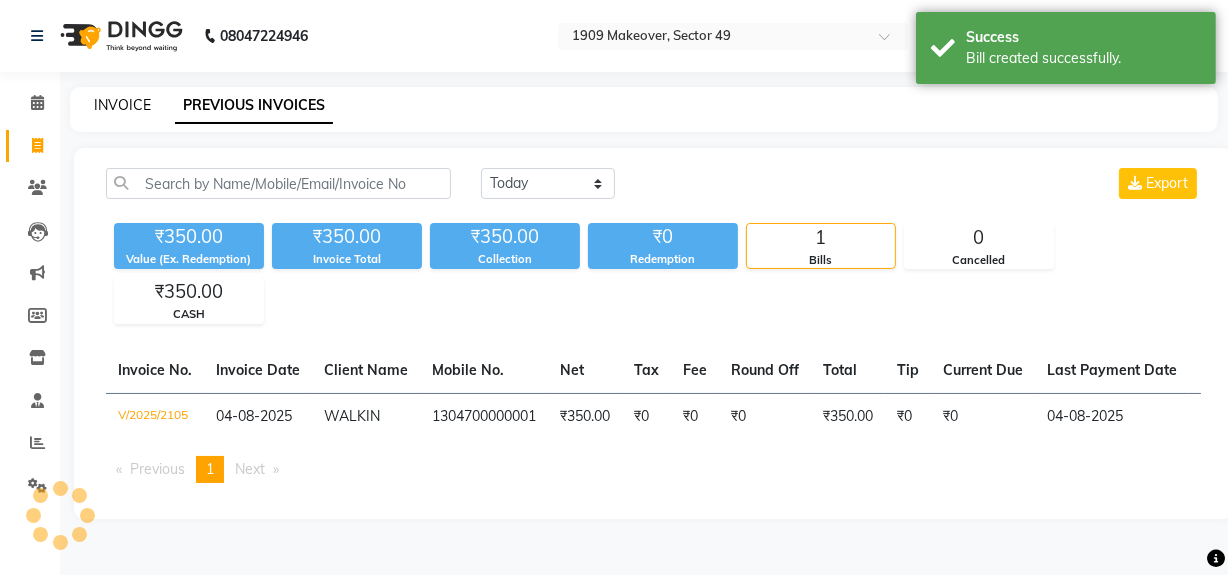 select on "6923" 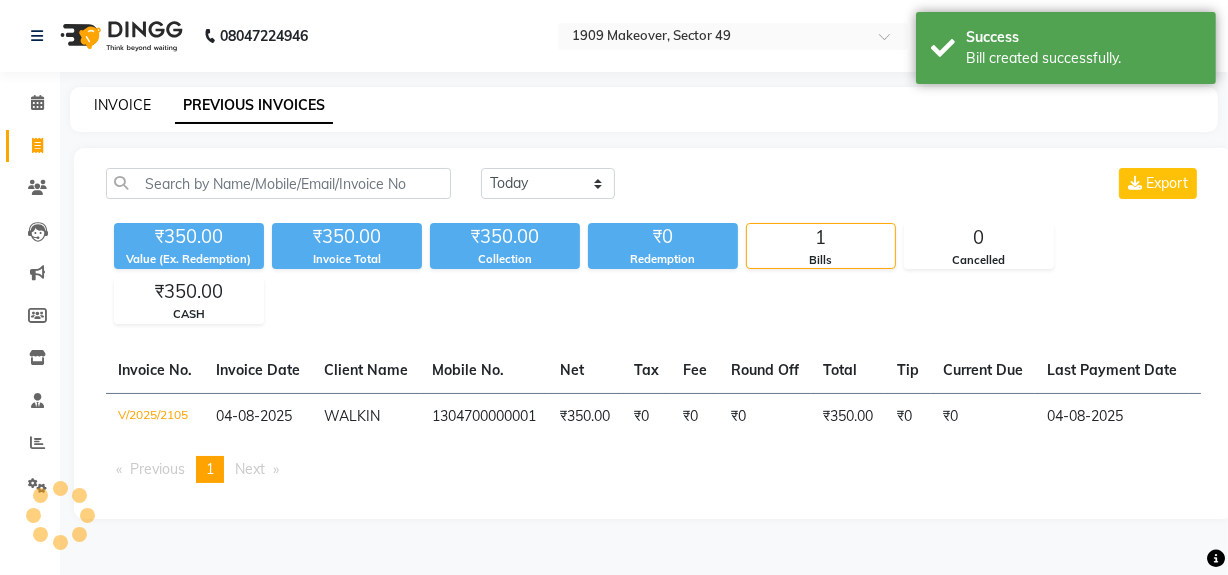 select on "service" 